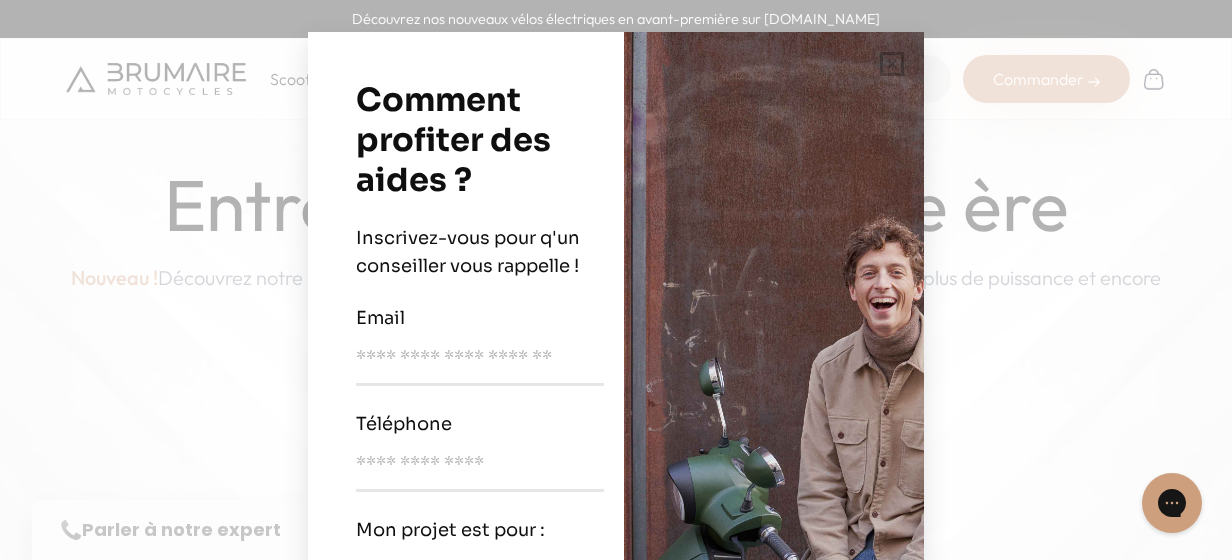 scroll, scrollTop: 0, scrollLeft: 0, axis: both 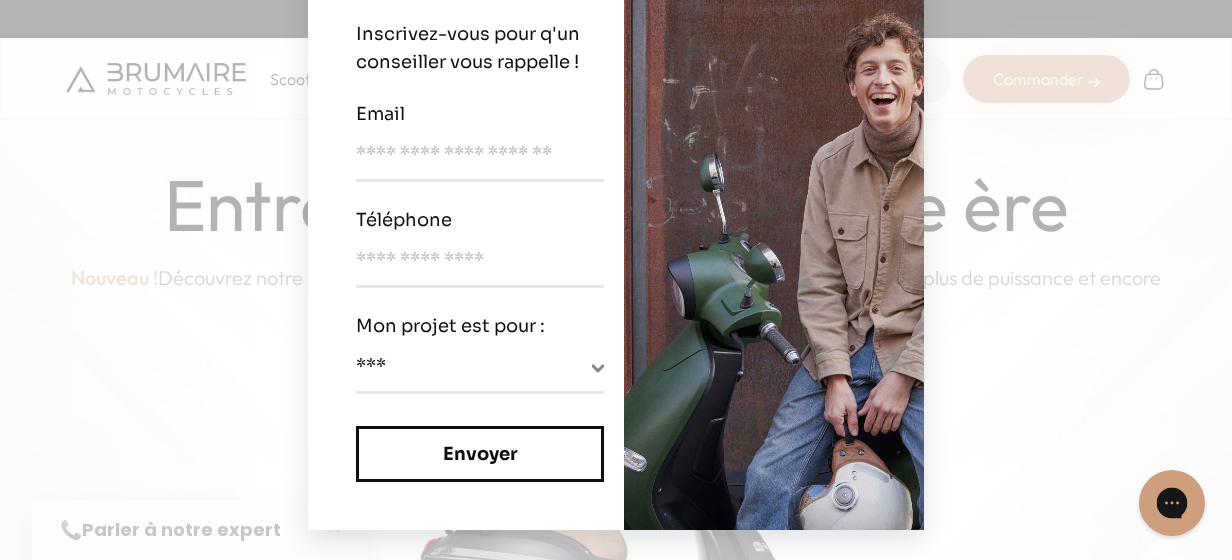 click 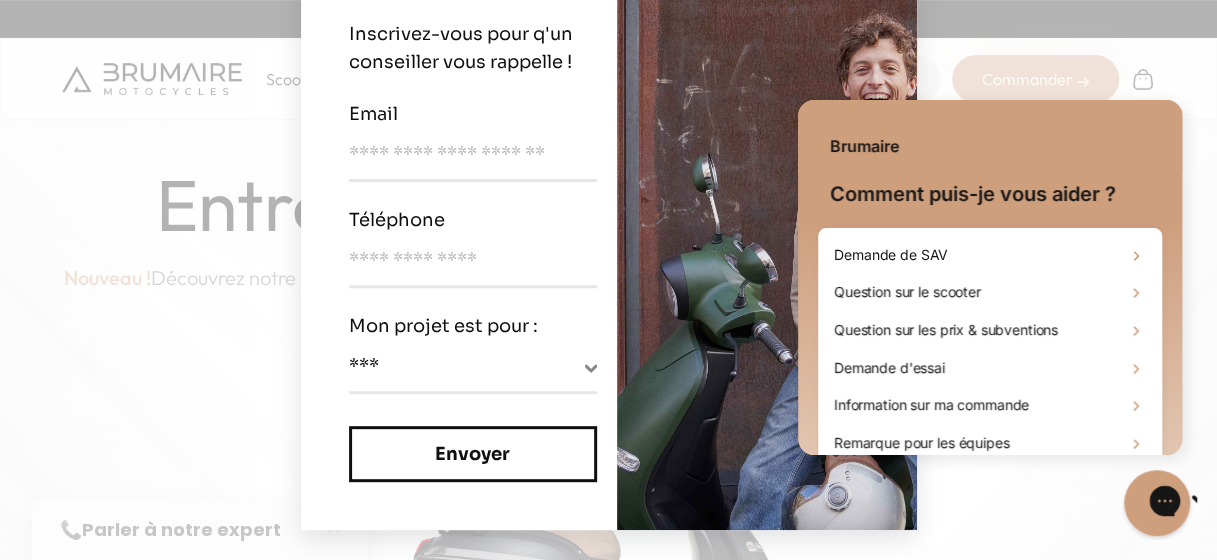 scroll, scrollTop: 0, scrollLeft: 0, axis: both 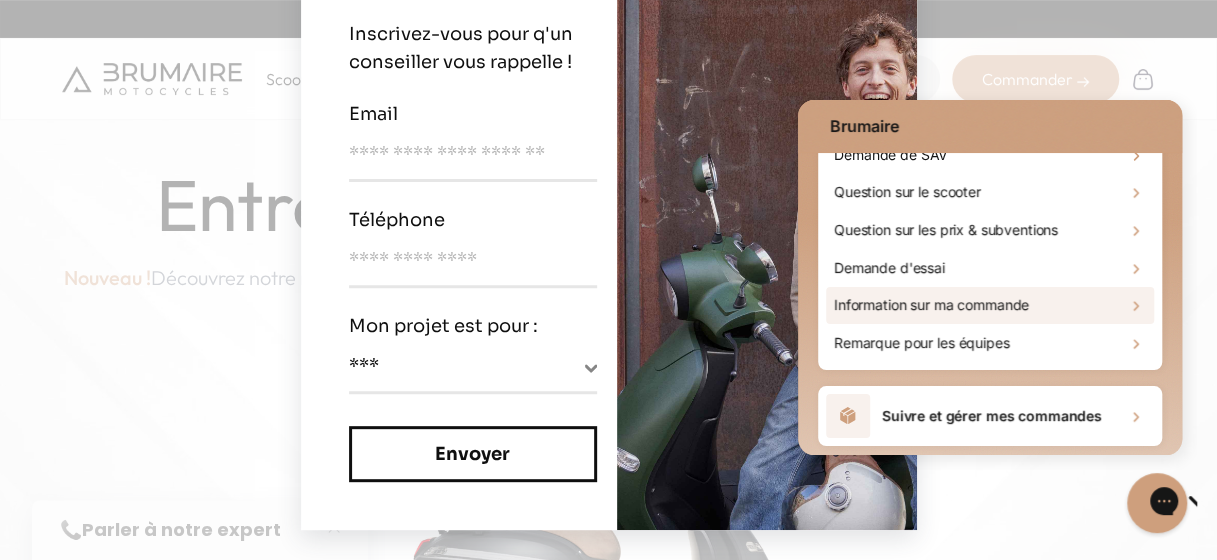 click on "Information sur ma commande" at bounding box center [931, 305] 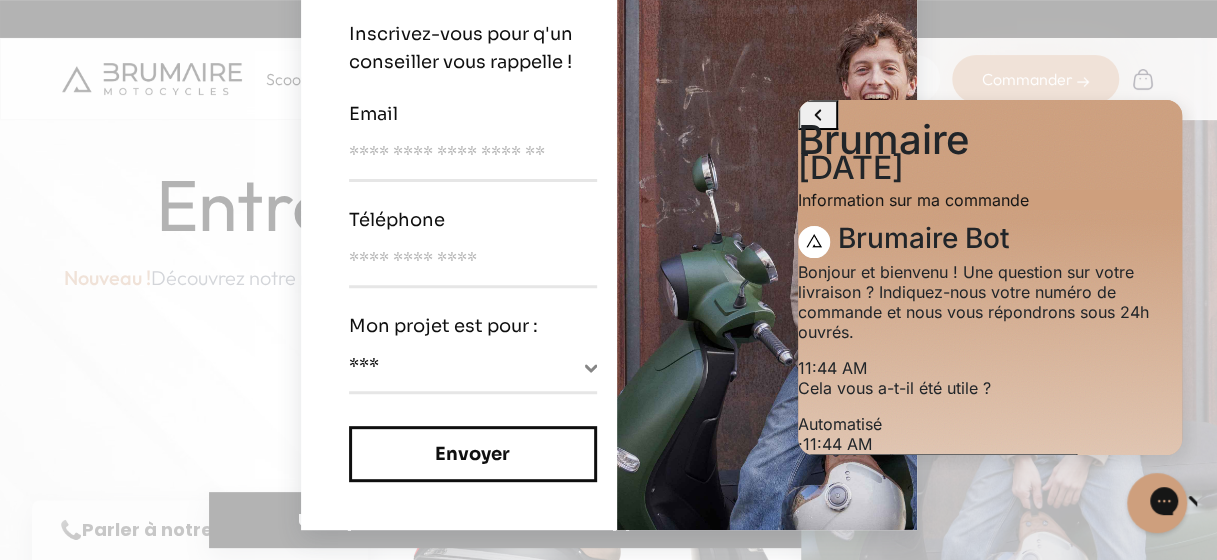scroll, scrollTop: 186, scrollLeft: 0, axis: vertical 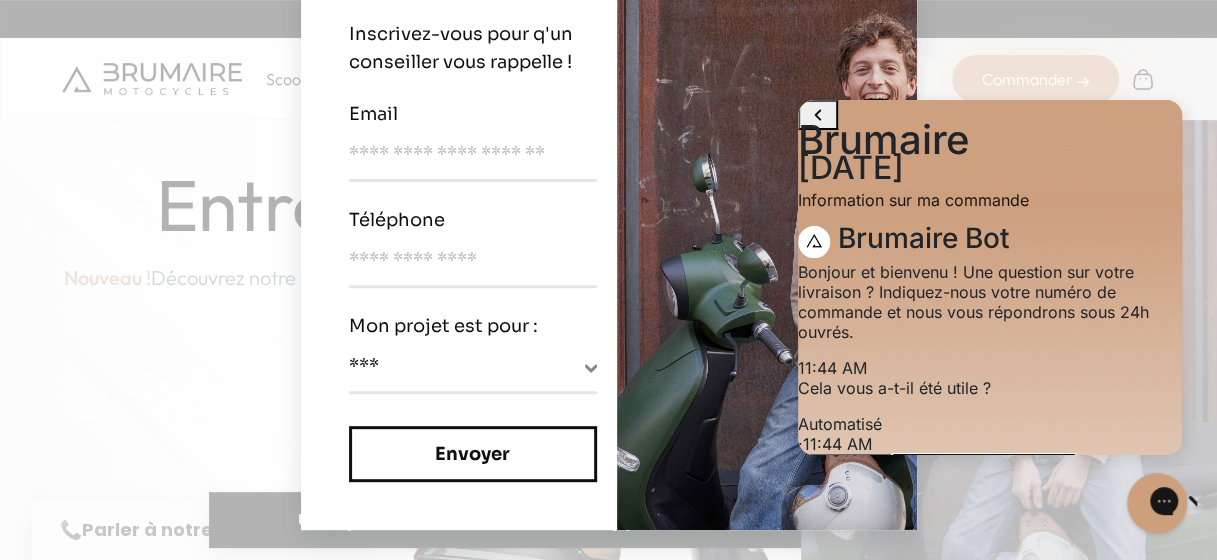 click on "Non, j'ai besoin d'aide" at bounding box center (984, 467) 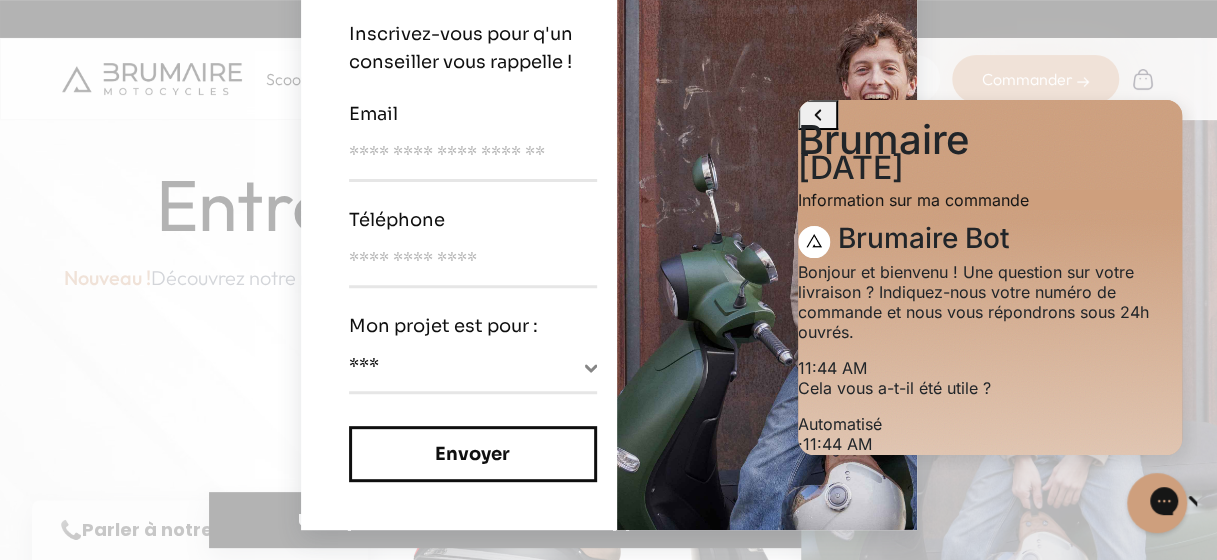 scroll, scrollTop: 426, scrollLeft: 0, axis: vertical 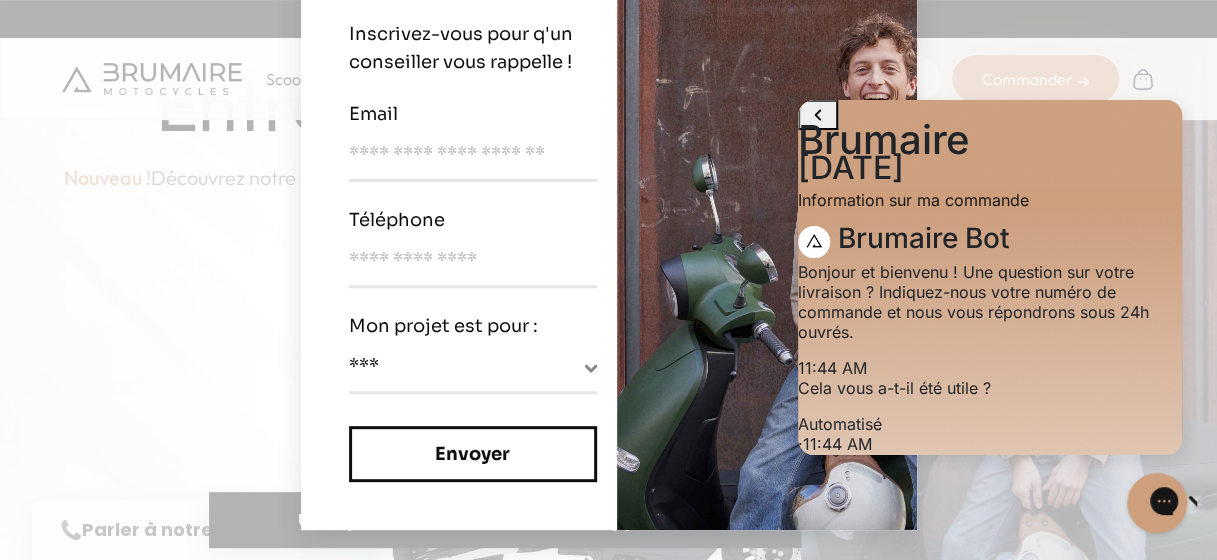 click 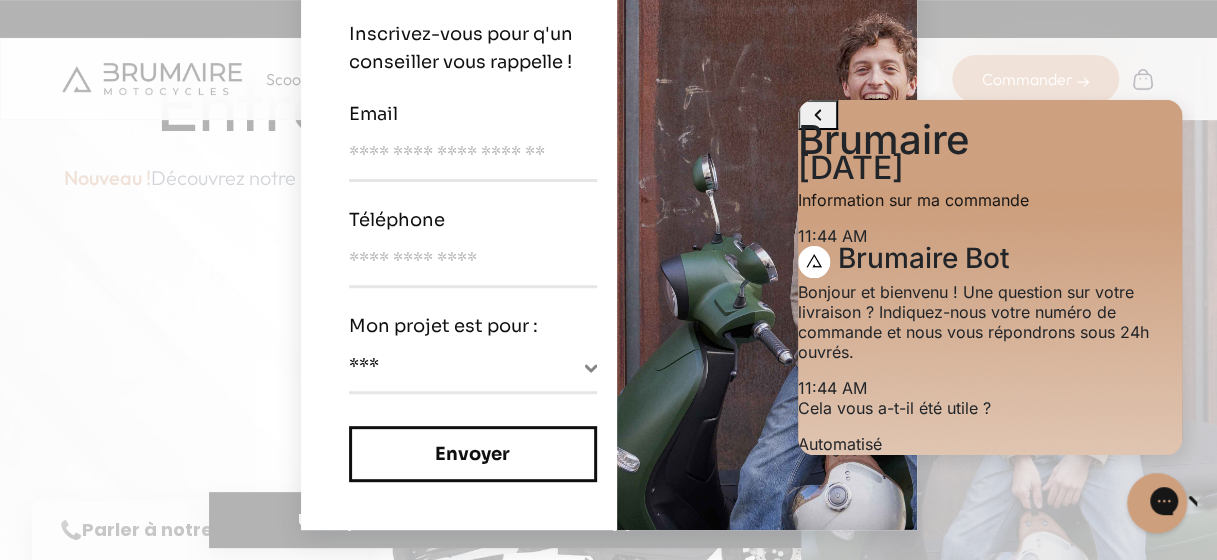scroll, scrollTop: 501, scrollLeft: 0, axis: vertical 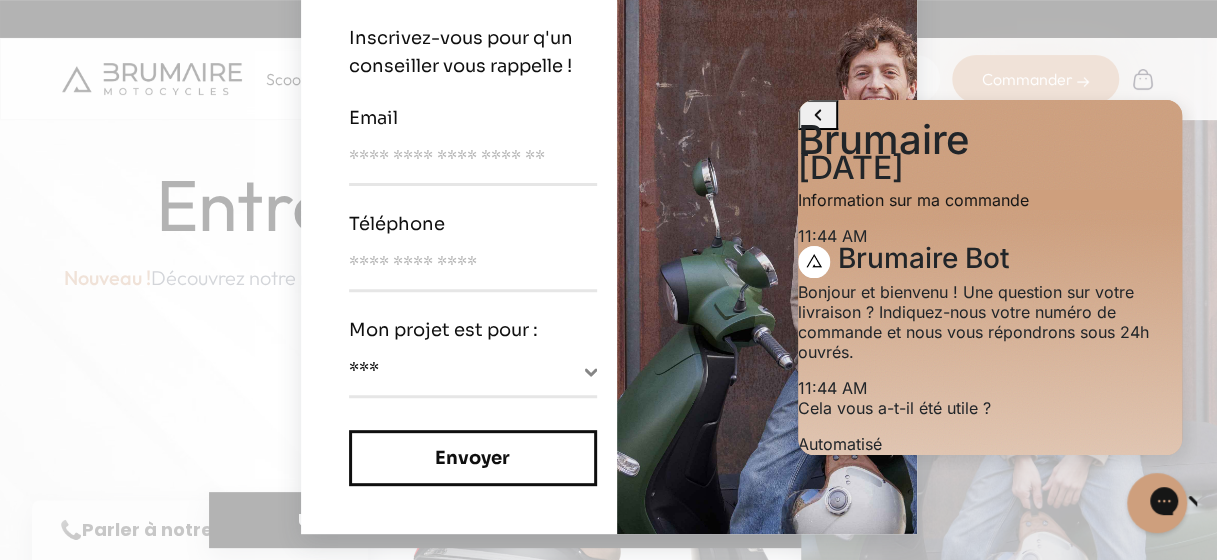 click at bounding box center (947, 963) 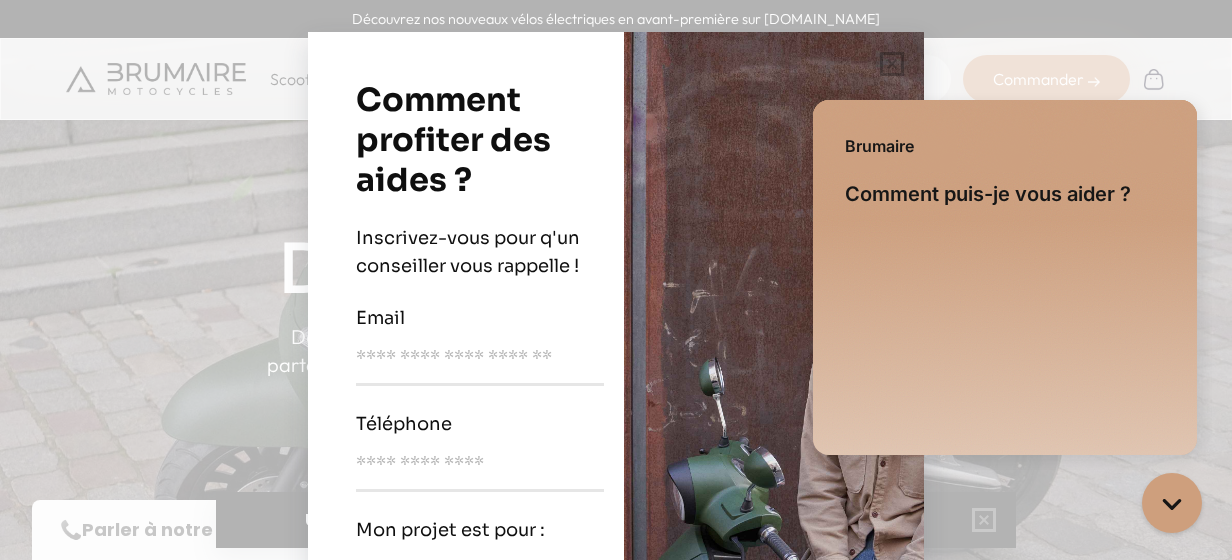 scroll, scrollTop: 0, scrollLeft: 0, axis: both 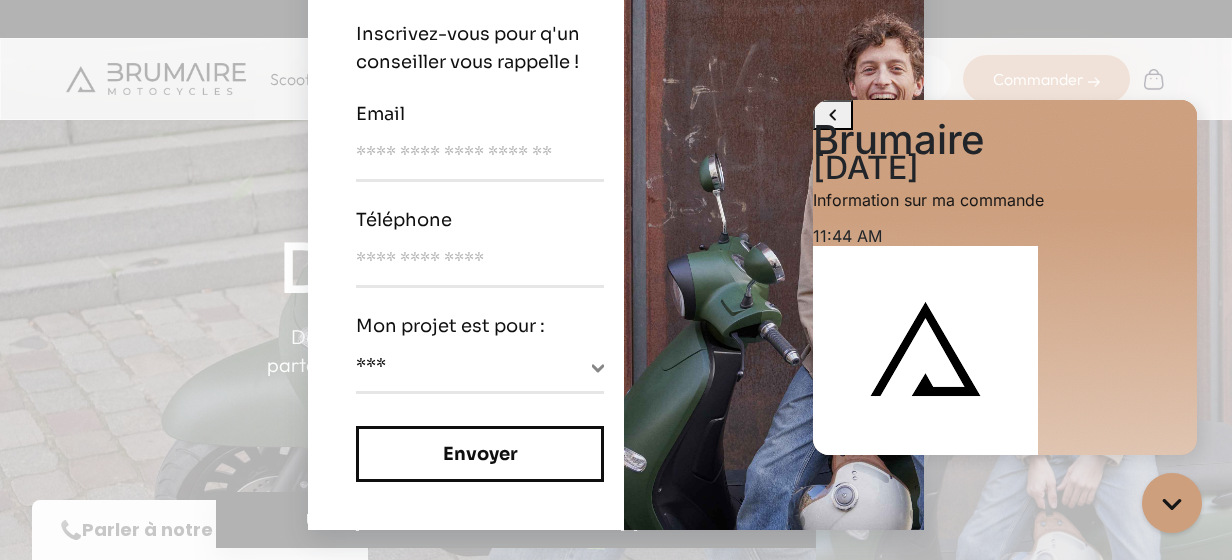 click on "**********" at bounding box center [616, 280] 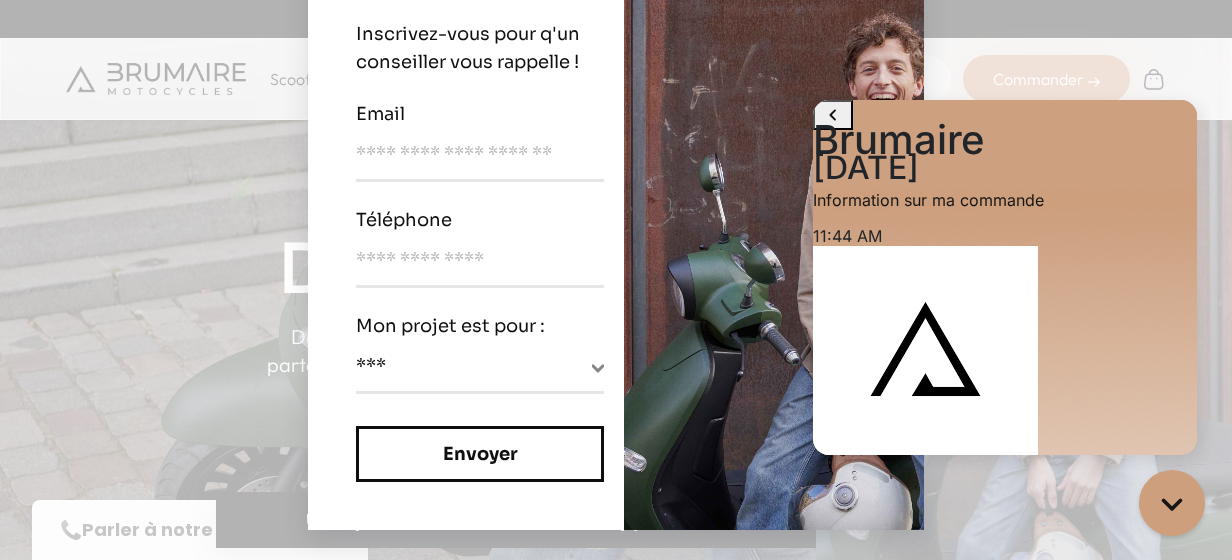 click 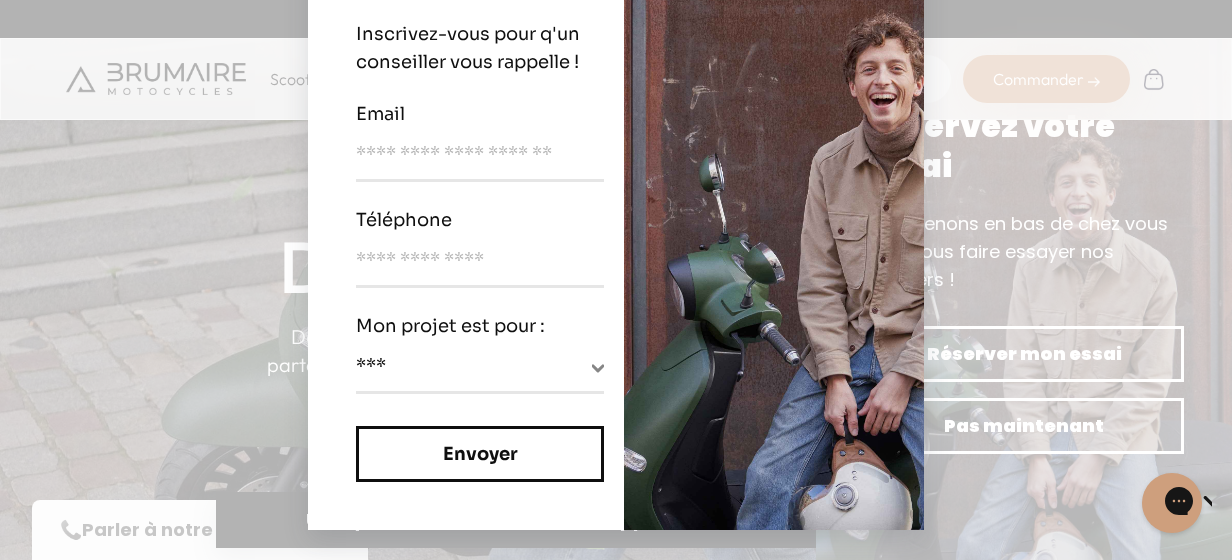 click on "**********" at bounding box center (616, 280) 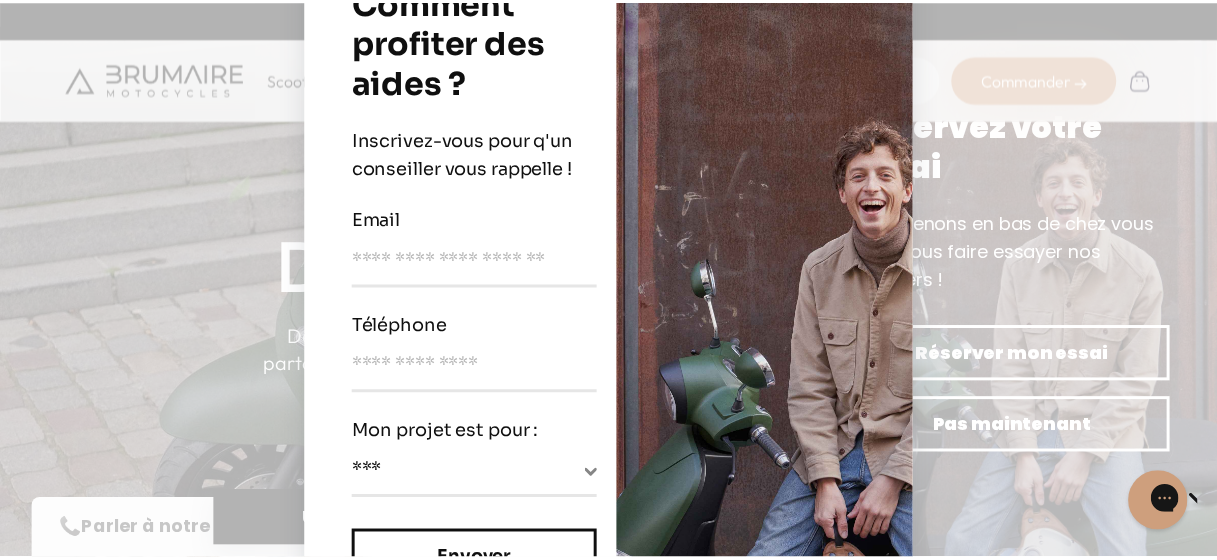 scroll, scrollTop: 0, scrollLeft: 0, axis: both 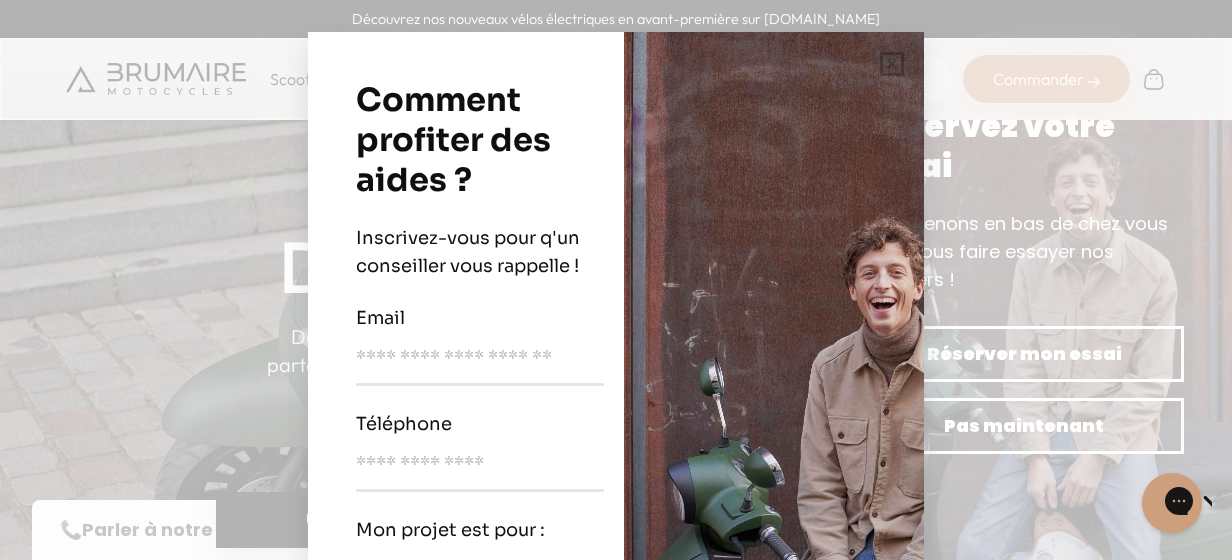 click on "**********" at bounding box center (616, 280) 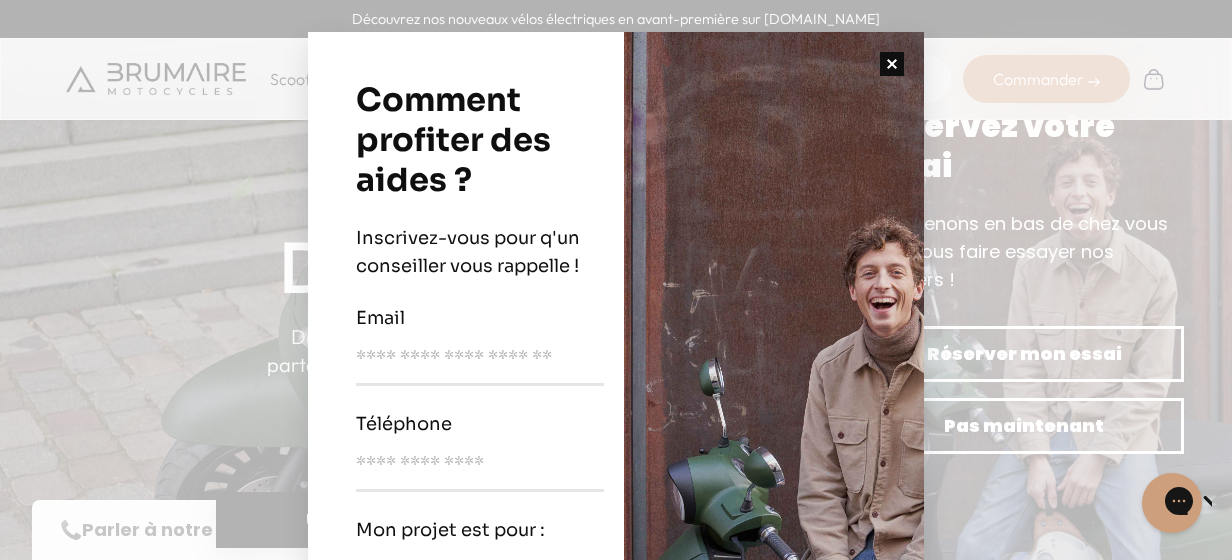 click at bounding box center (892, 64) 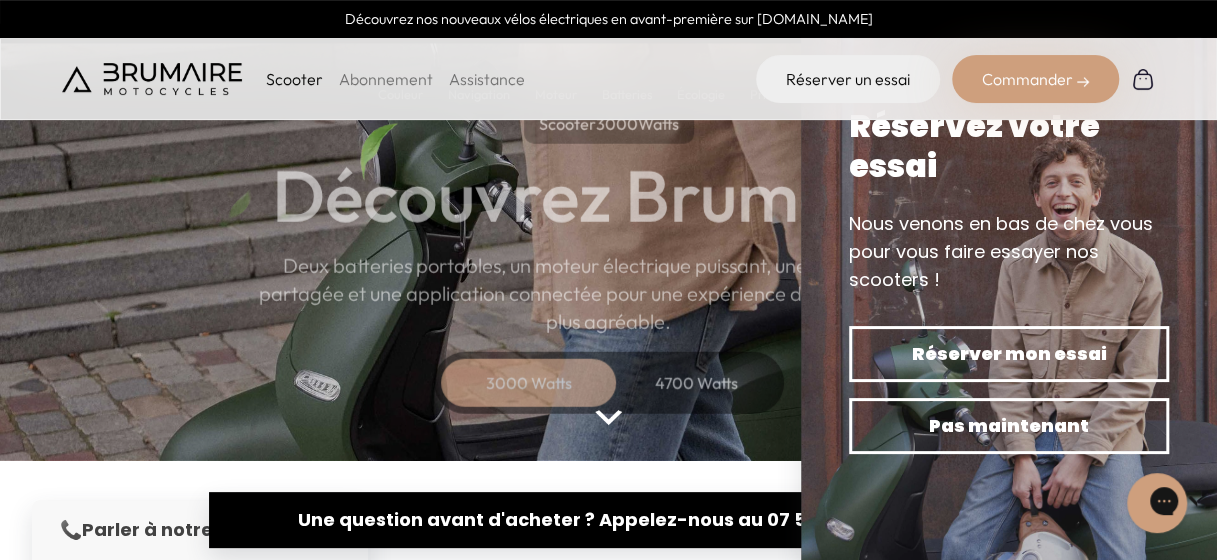 scroll, scrollTop: 100, scrollLeft: 0, axis: vertical 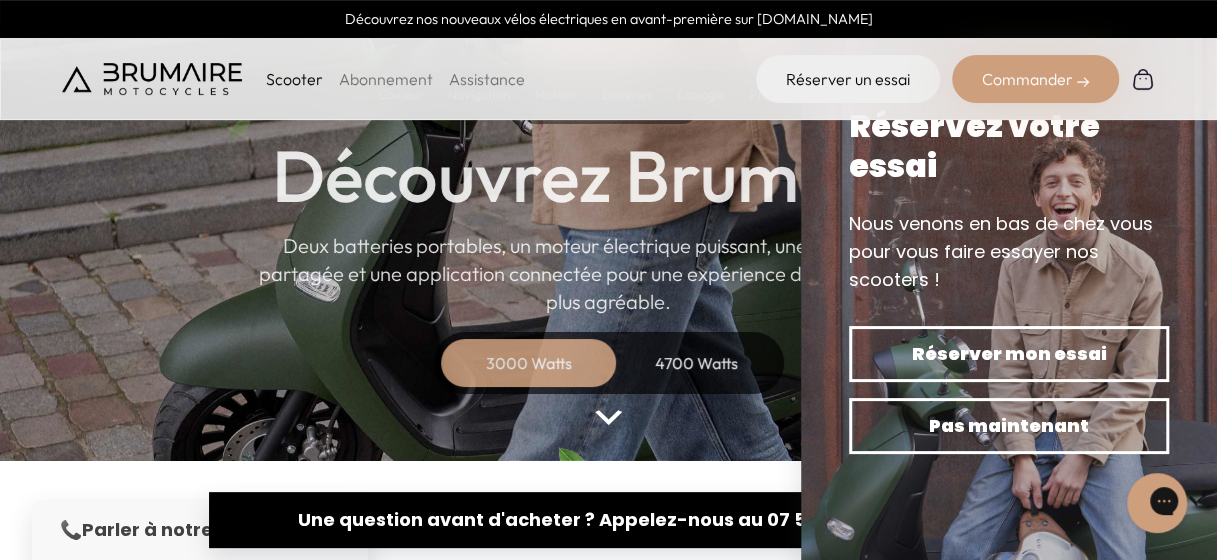 drag, startPoint x: 752, startPoint y: 524, endPoint x: 724, endPoint y: 519, distance: 28.442924 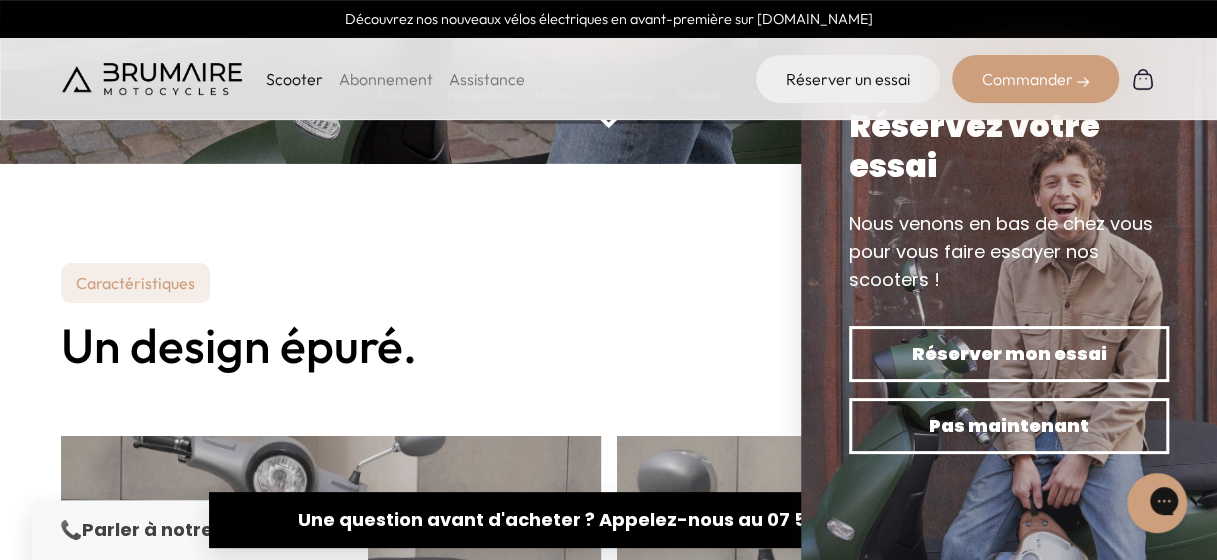 scroll, scrollTop: 400, scrollLeft: 0, axis: vertical 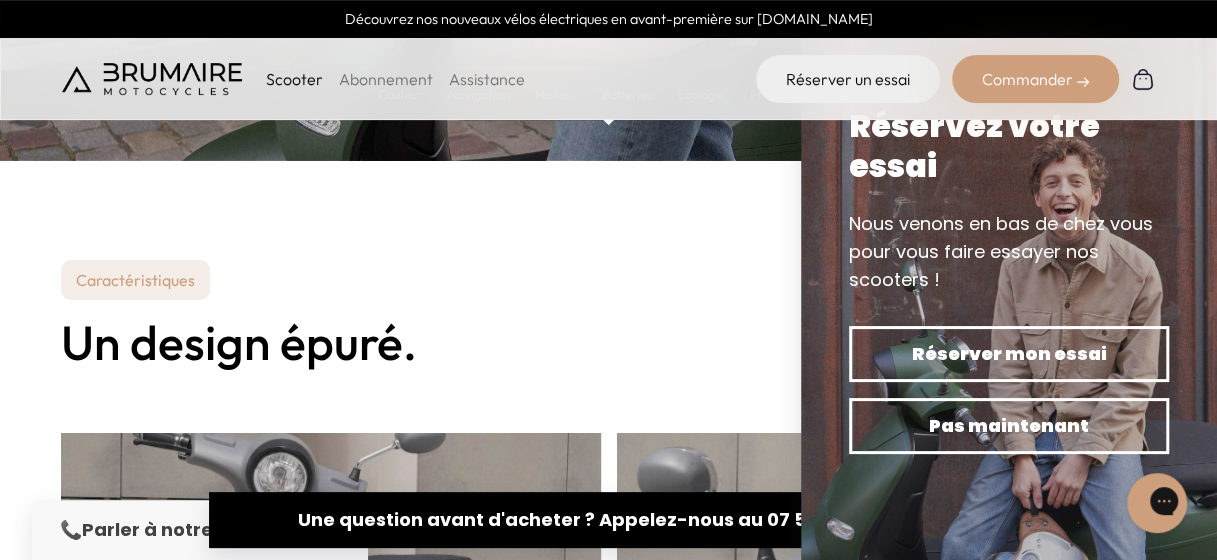 click on "Une question avant d'acheter ? Appelez-nous au 07 57 59 04 70" at bounding box center [599, 519] 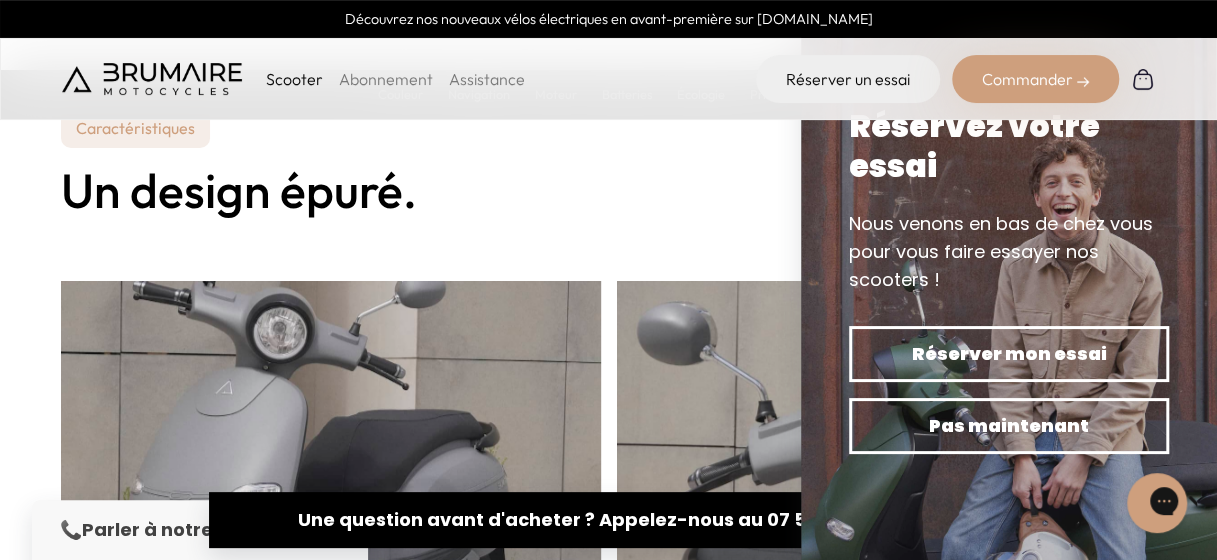 scroll, scrollTop: 400, scrollLeft: 0, axis: vertical 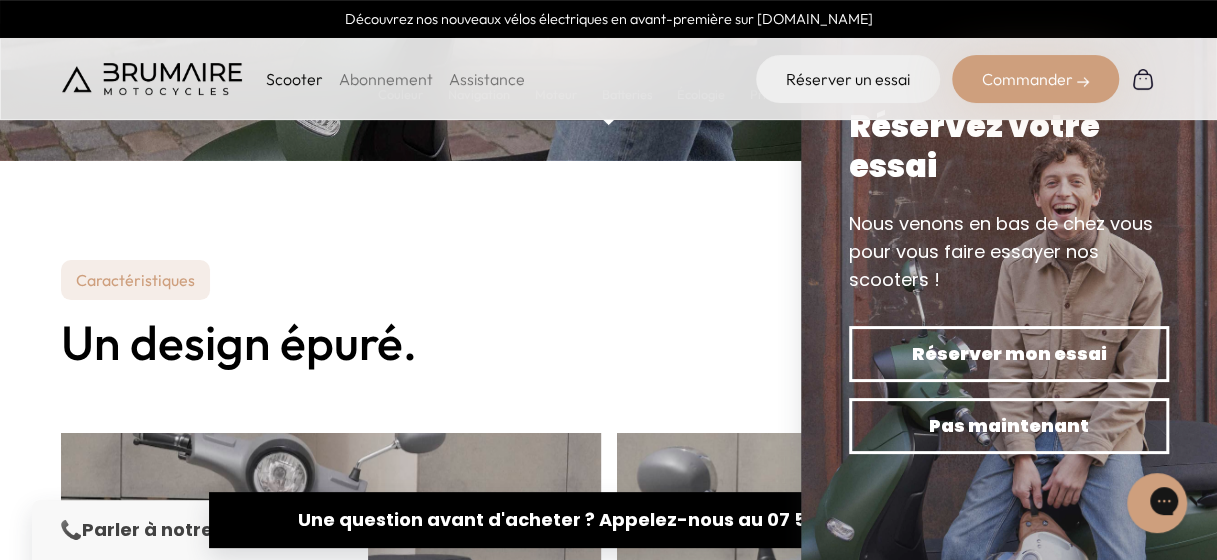 click on "📞  Parler à notre expert" at bounding box center (180, 530) 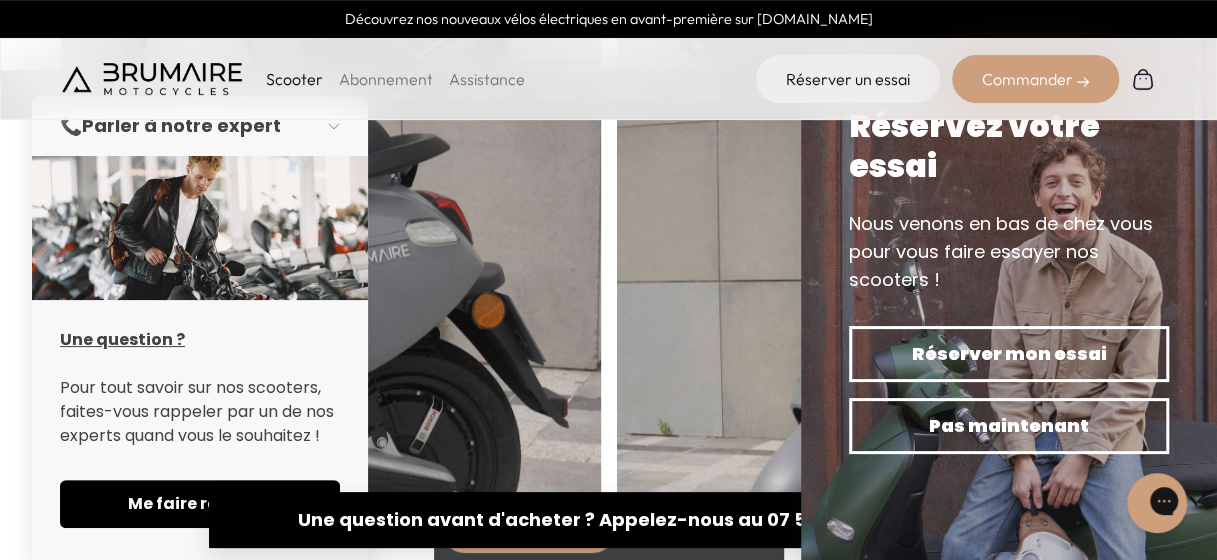scroll, scrollTop: 1400, scrollLeft: 0, axis: vertical 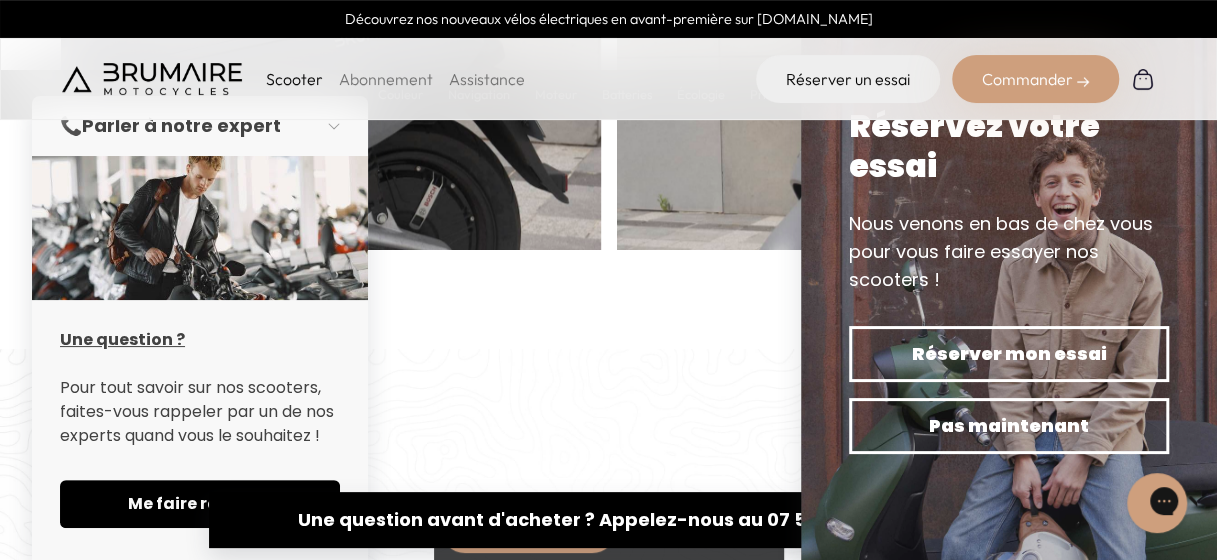 click at bounding box center (1143, 79) 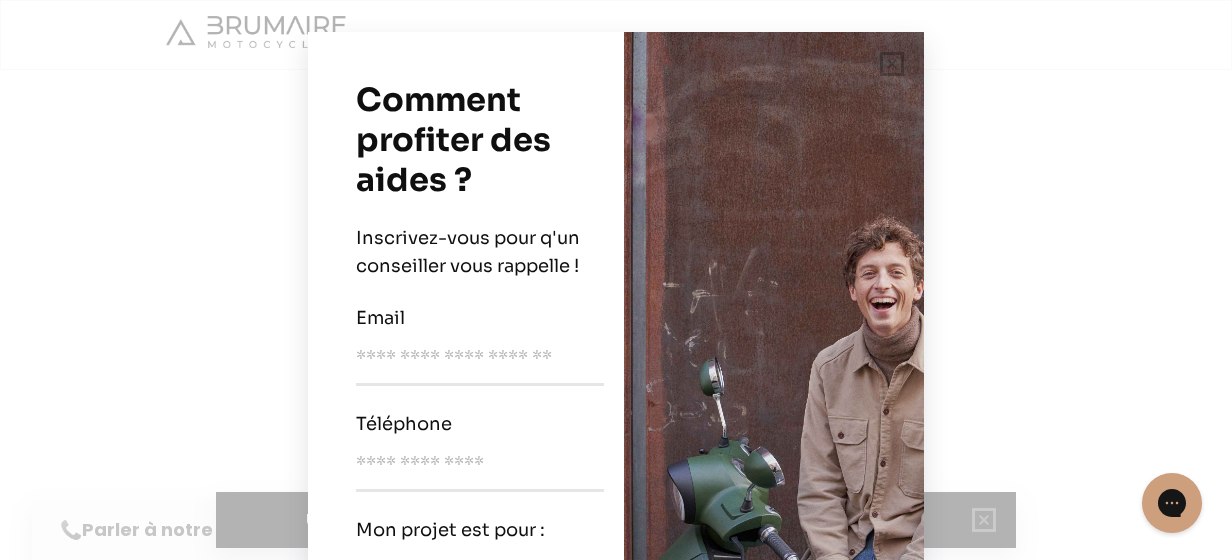scroll, scrollTop: 0, scrollLeft: 0, axis: both 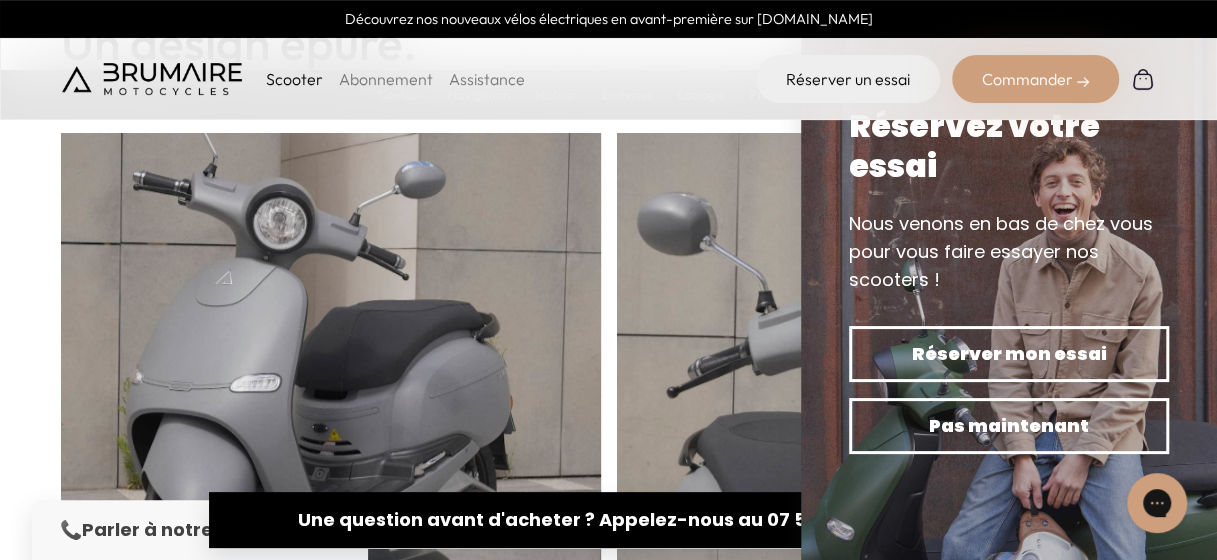 click at bounding box center (1143, 79) 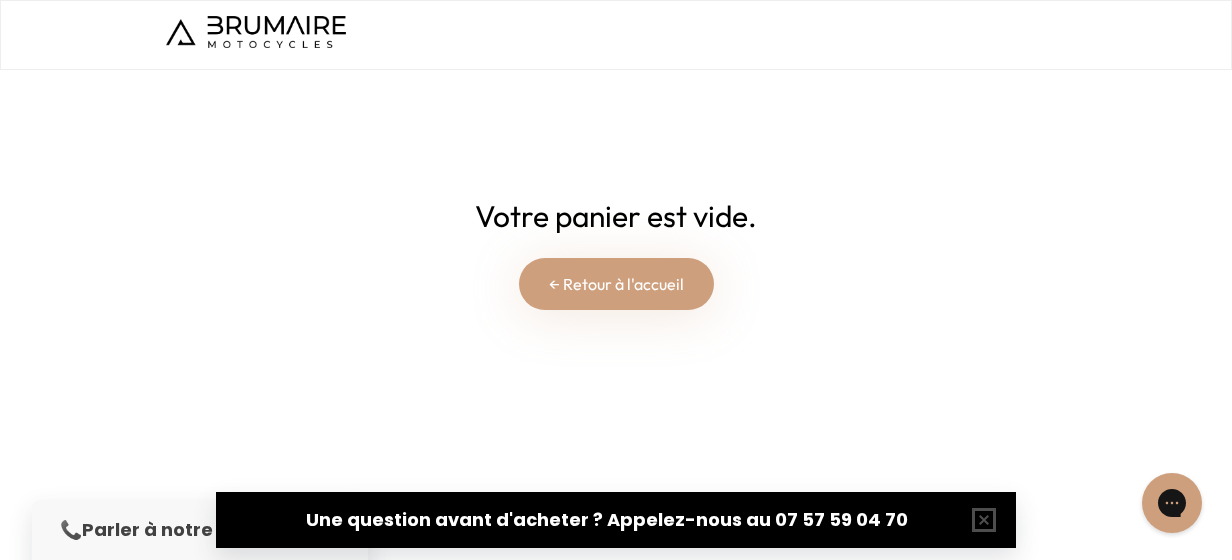 scroll, scrollTop: 0, scrollLeft: 0, axis: both 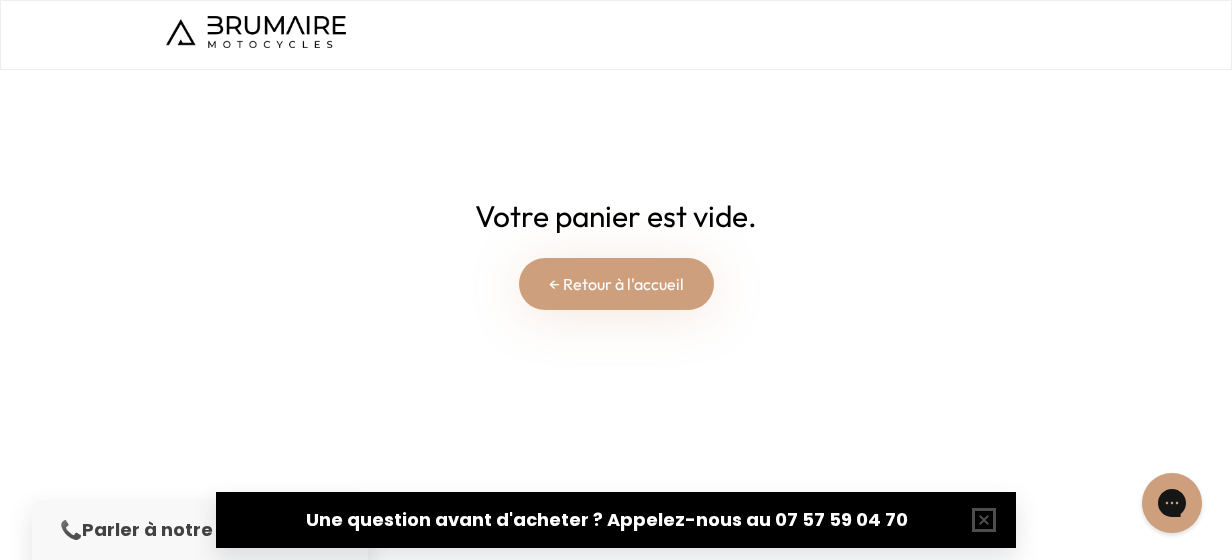 click on "← Retour à l'accueil" at bounding box center [616, 284] 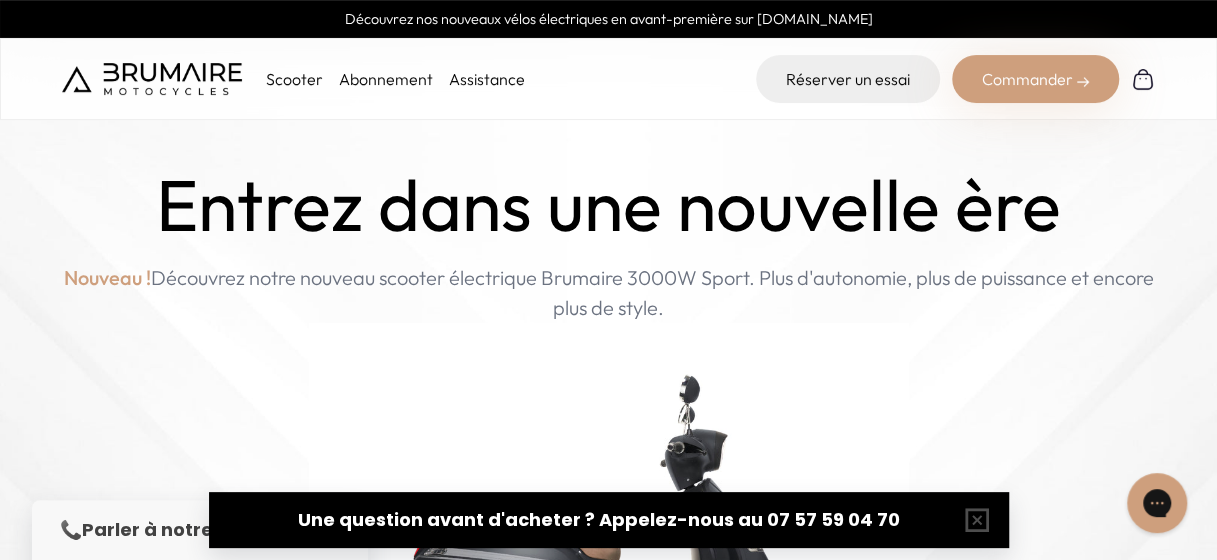 scroll, scrollTop: 0, scrollLeft: 0, axis: both 